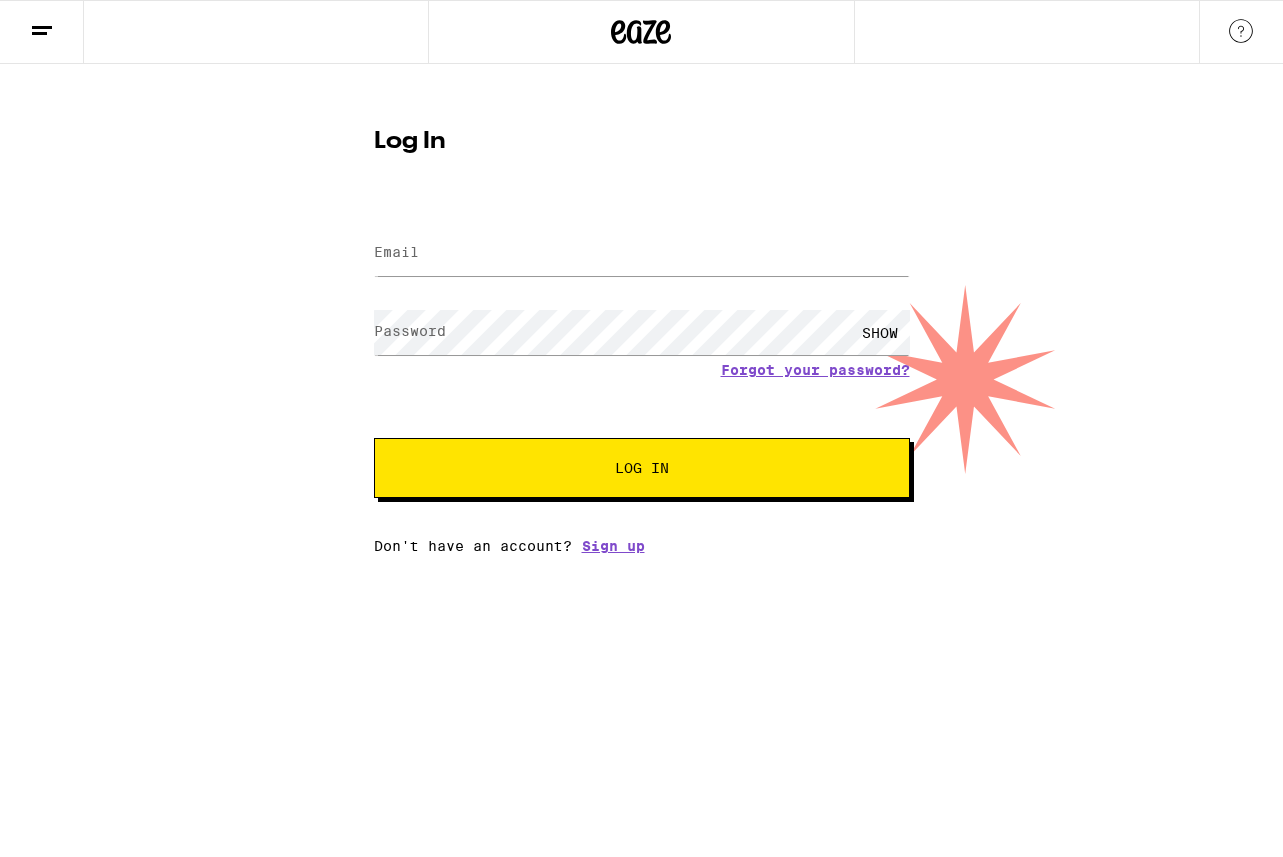 scroll, scrollTop: 0, scrollLeft: 0, axis: both 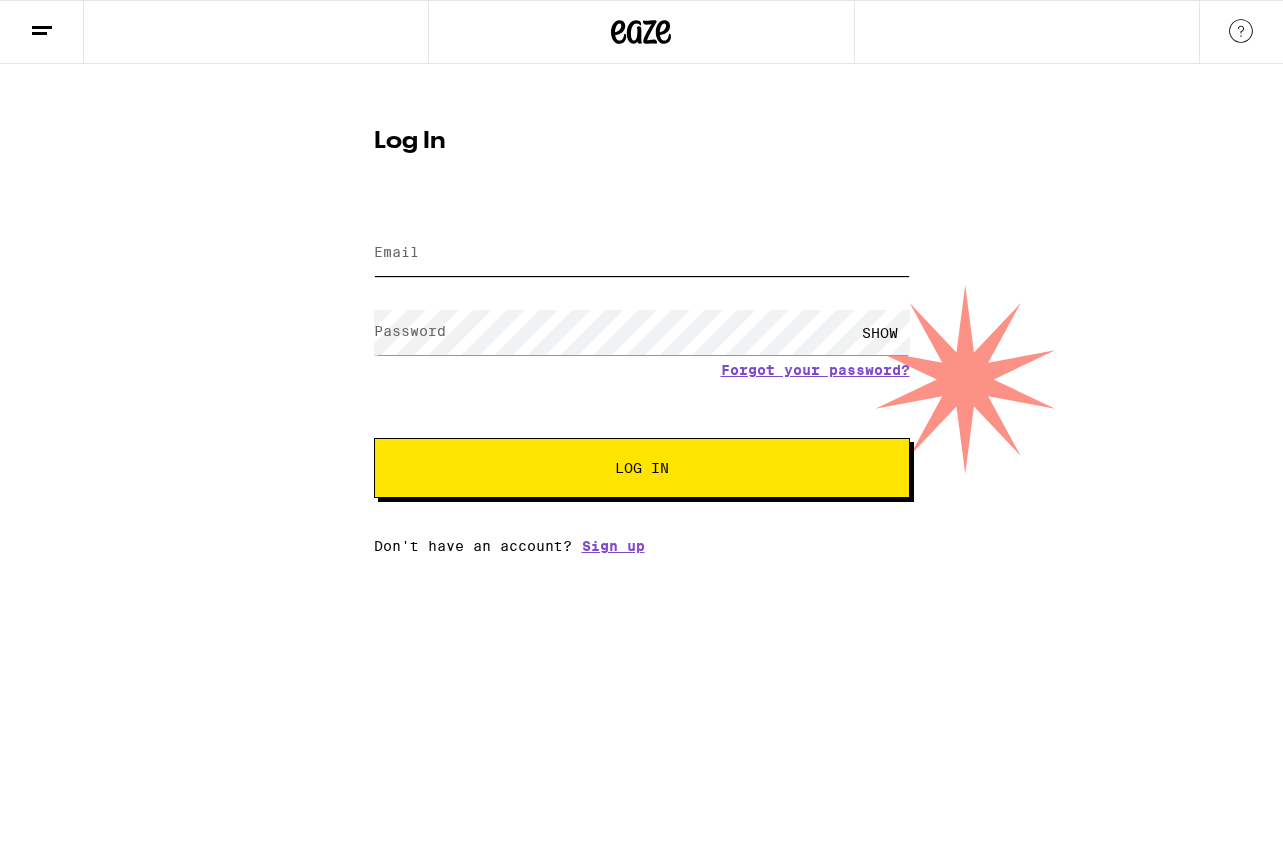 type on "[EMAIL]" 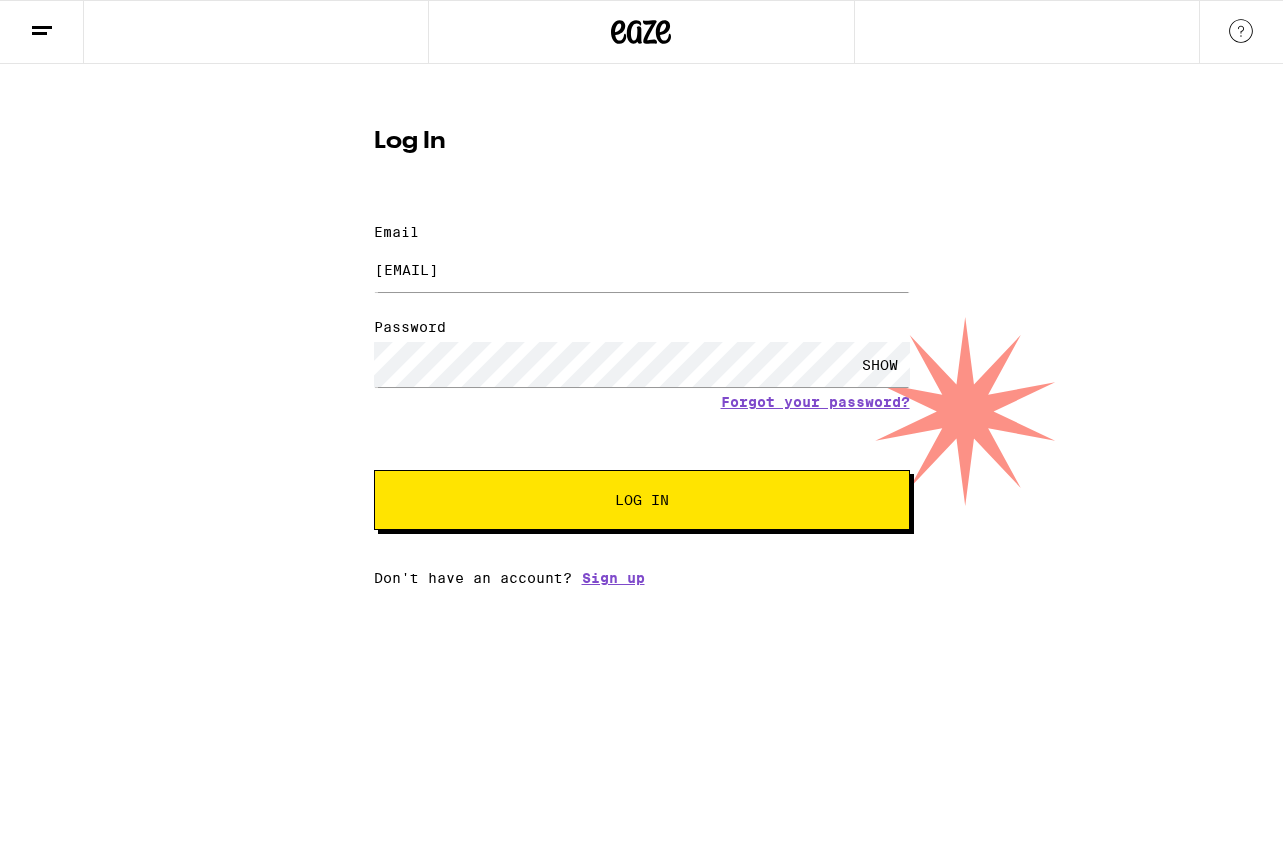 click on "Log In" at bounding box center (642, 500) 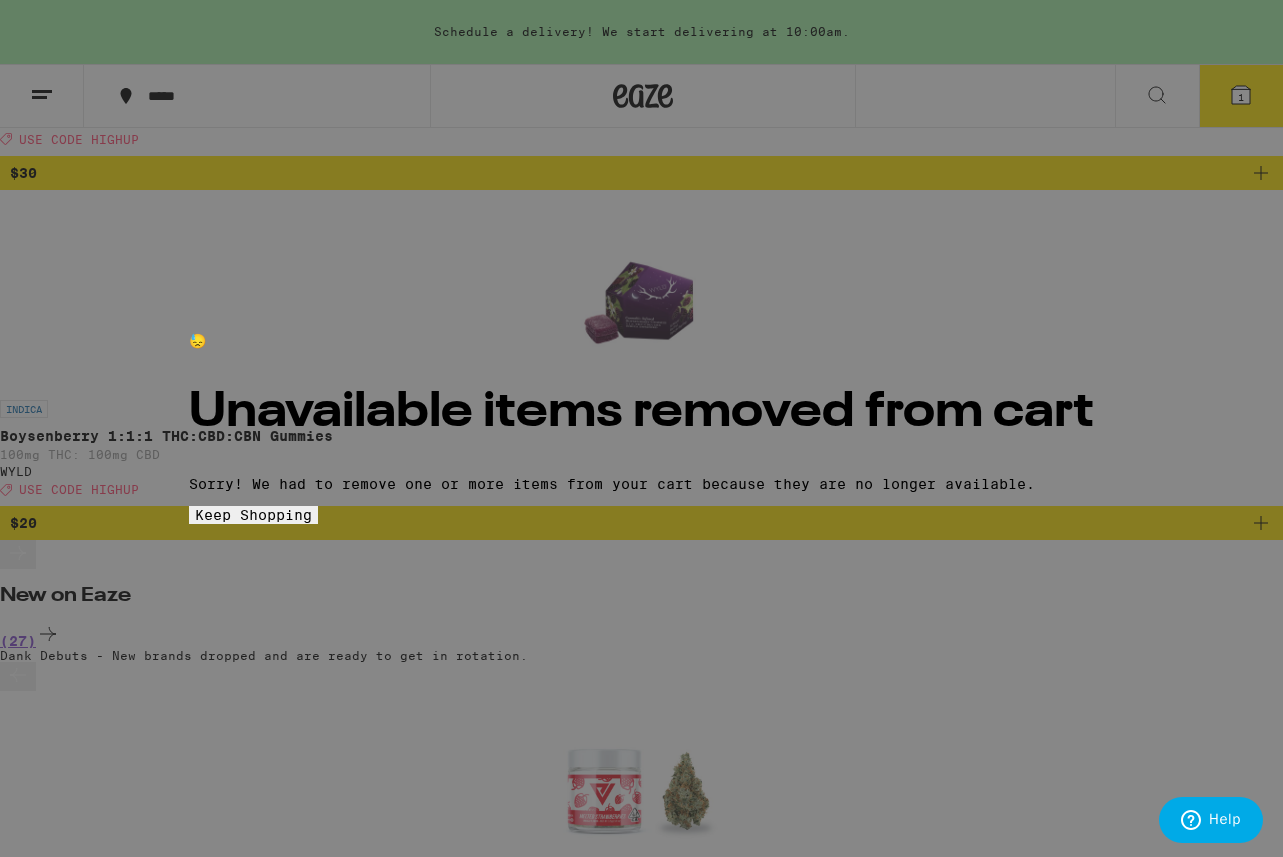 scroll, scrollTop: 4269, scrollLeft: 0, axis: vertical 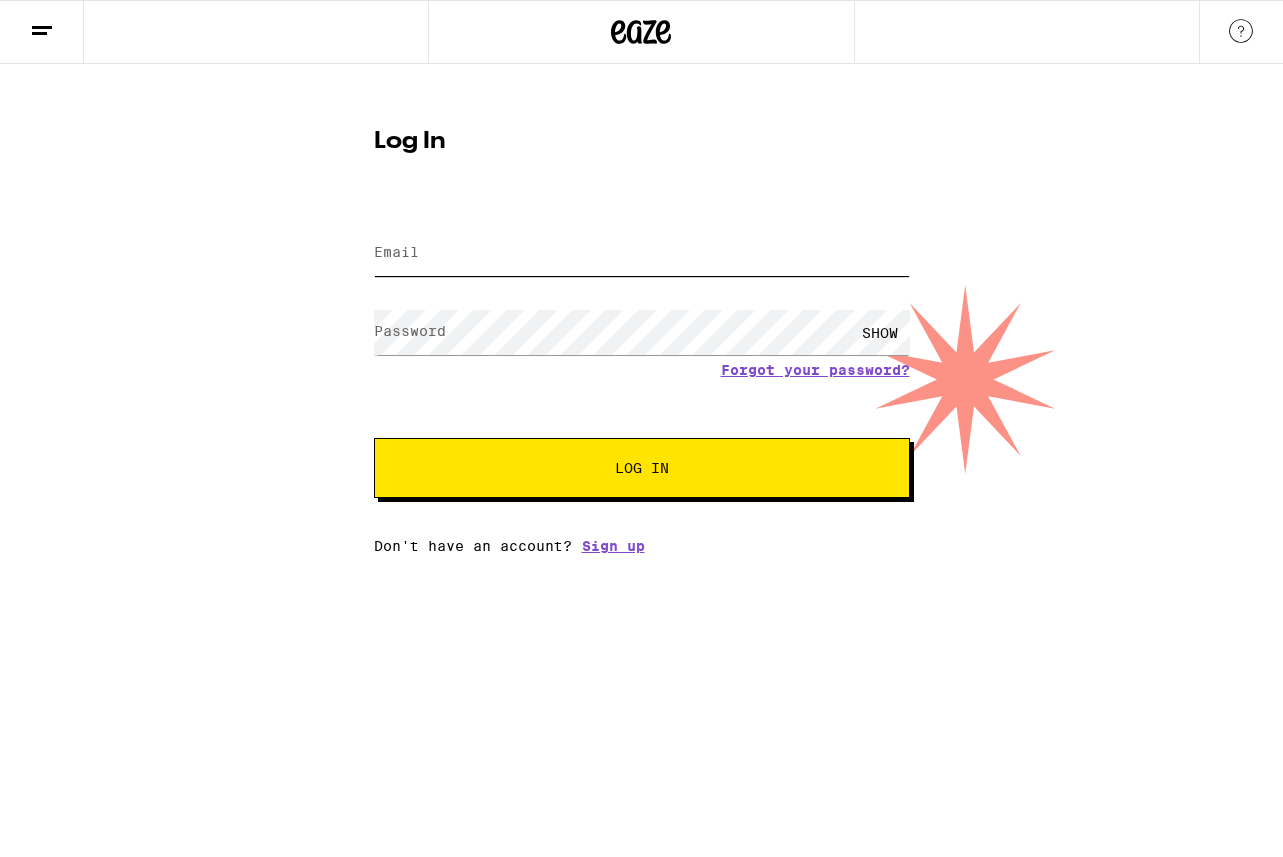type on "[EMAIL]" 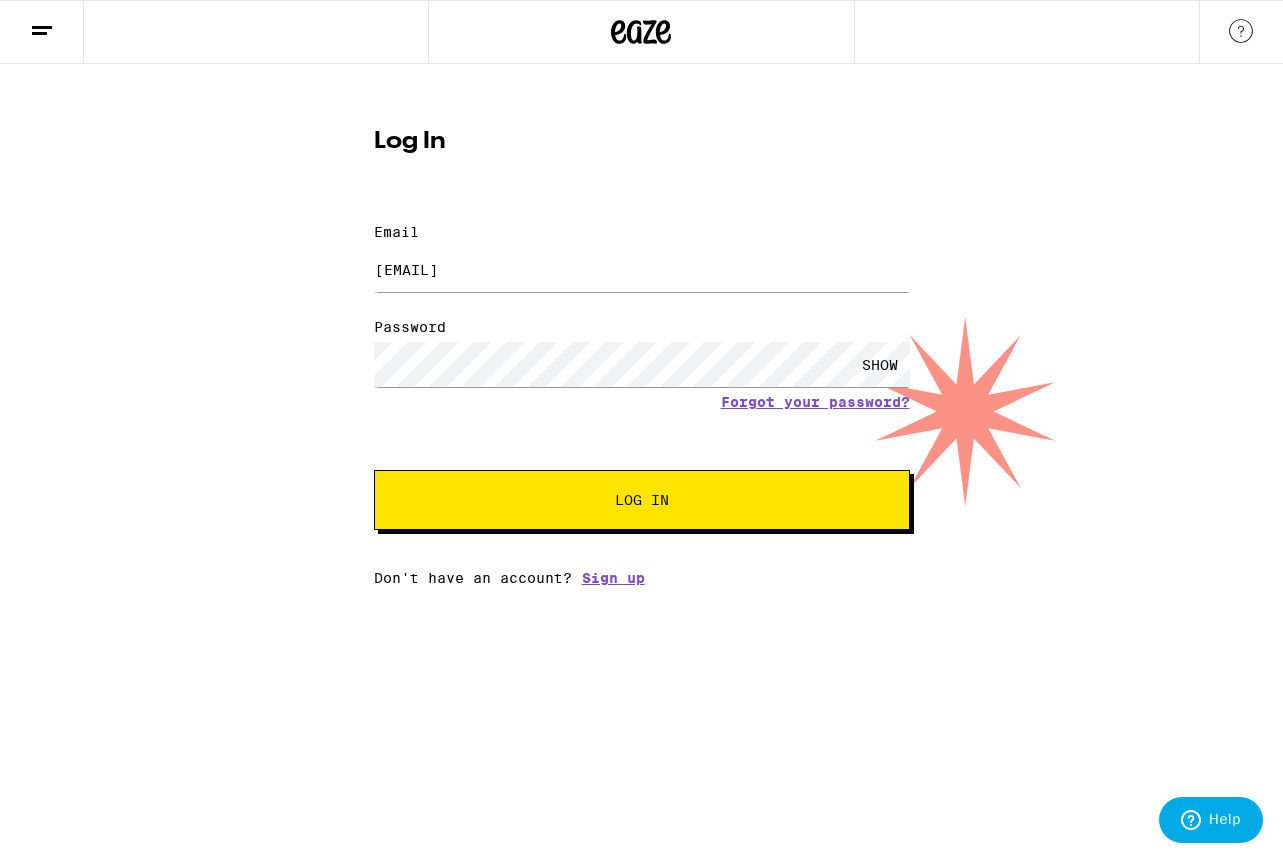 click on "Log In" at bounding box center (642, 500) 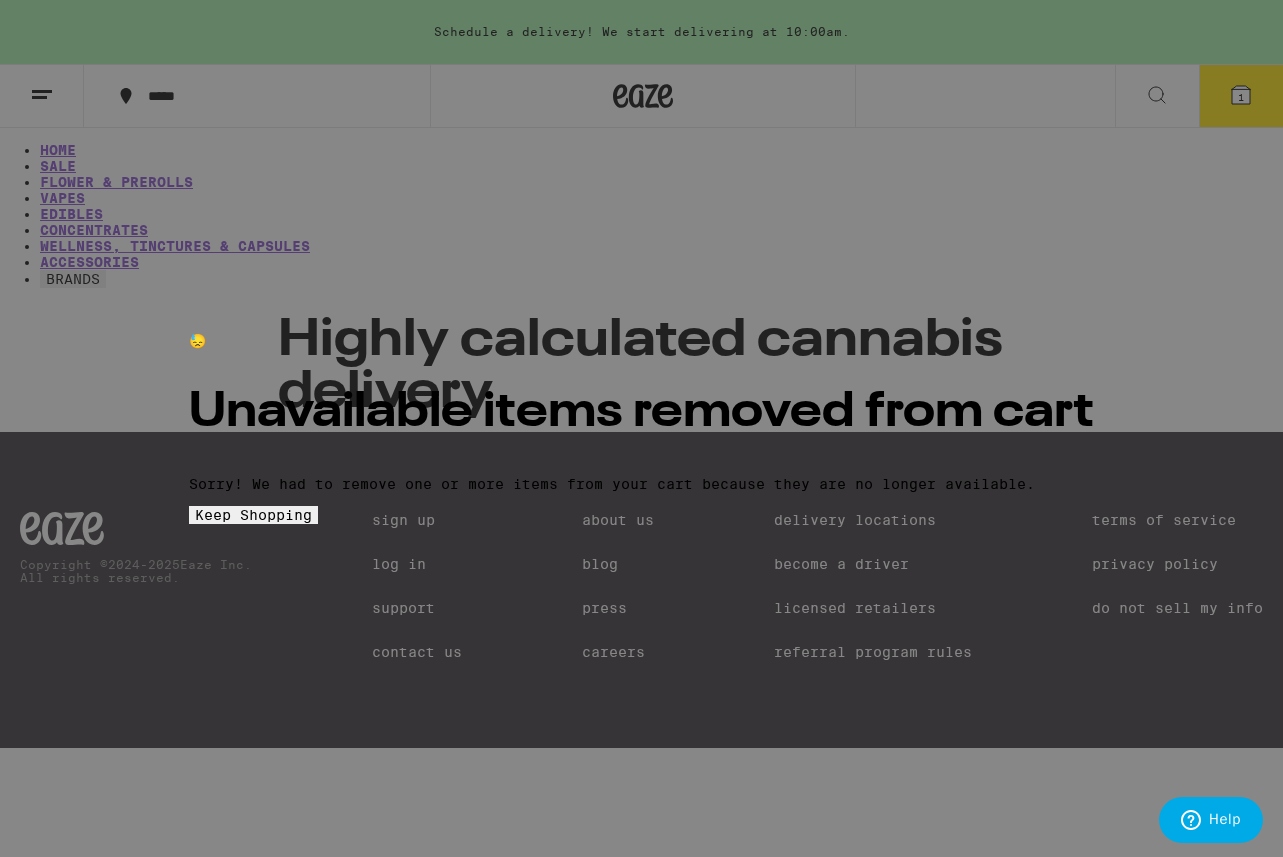 click on "Keep Shopping" at bounding box center [253, 515] 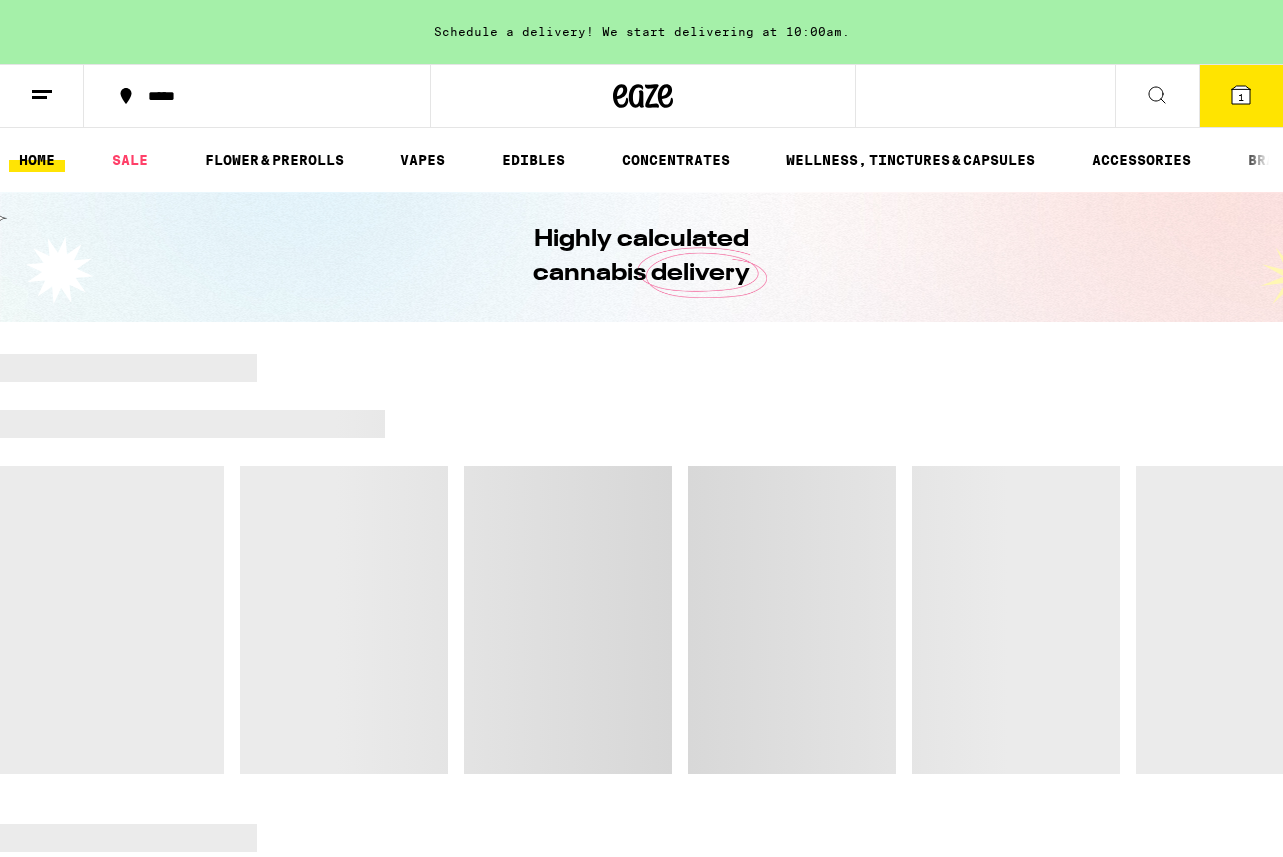scroll, scrollTop: 0, scrollLeft: 0, axis: both 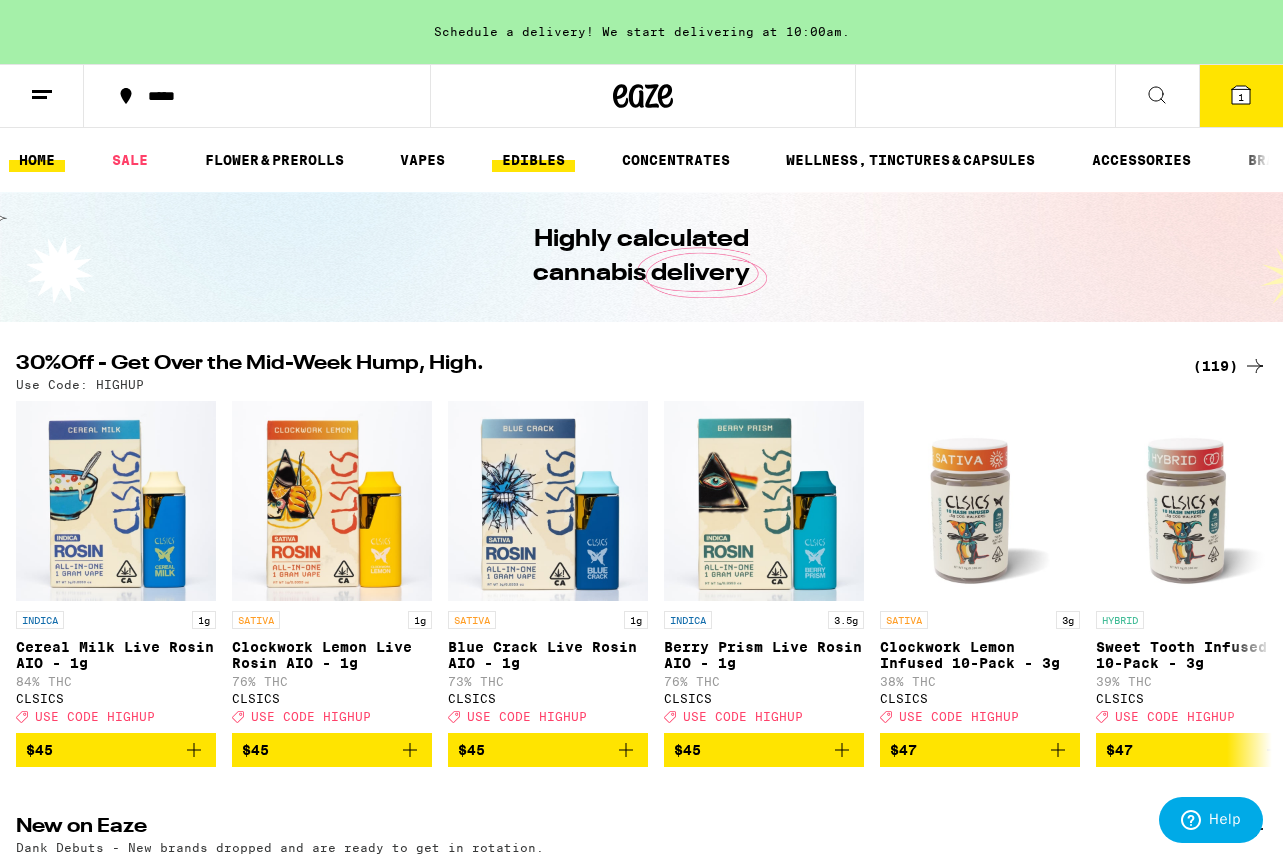 click on "EDIBLES" at bounding box center (533, 160) 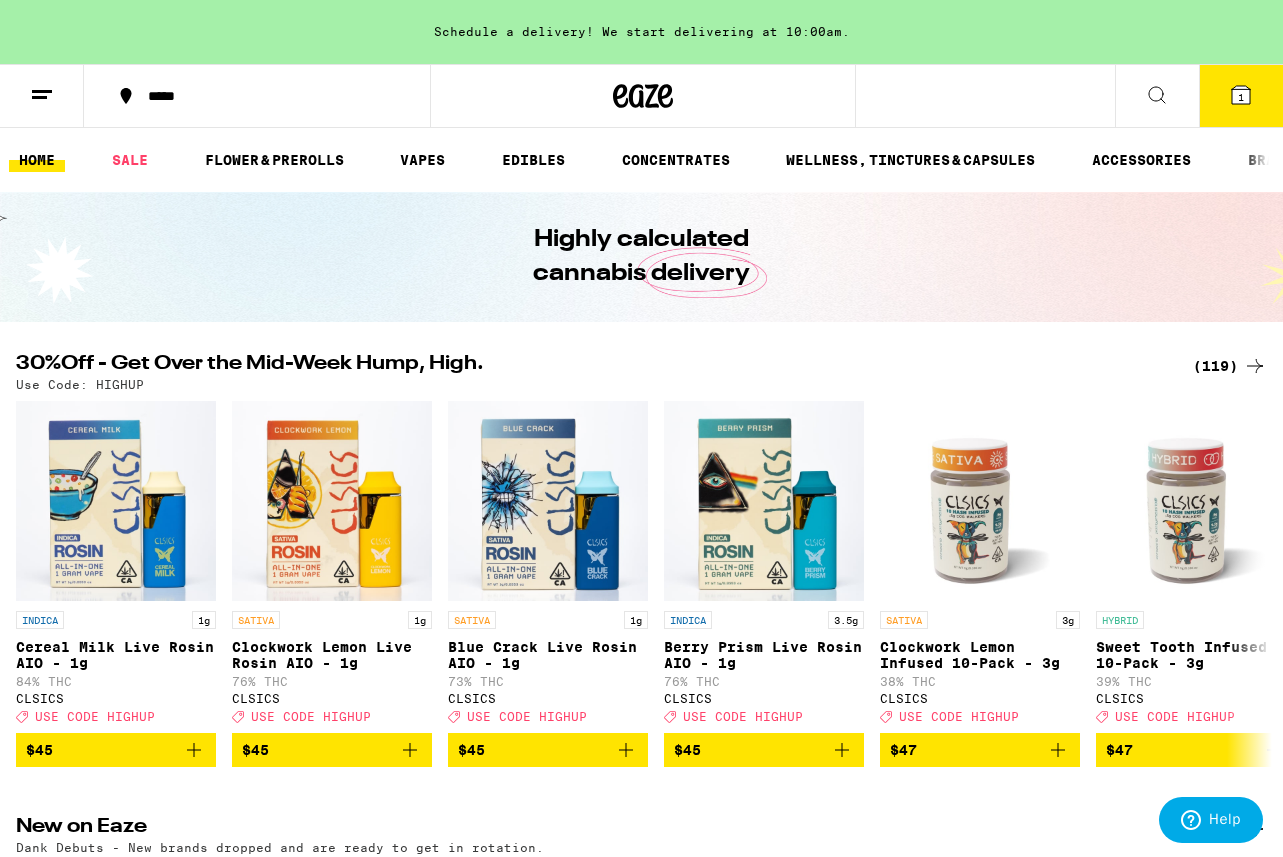 scroll, scrollTop: 0, scrollLeft: 0, axis: both 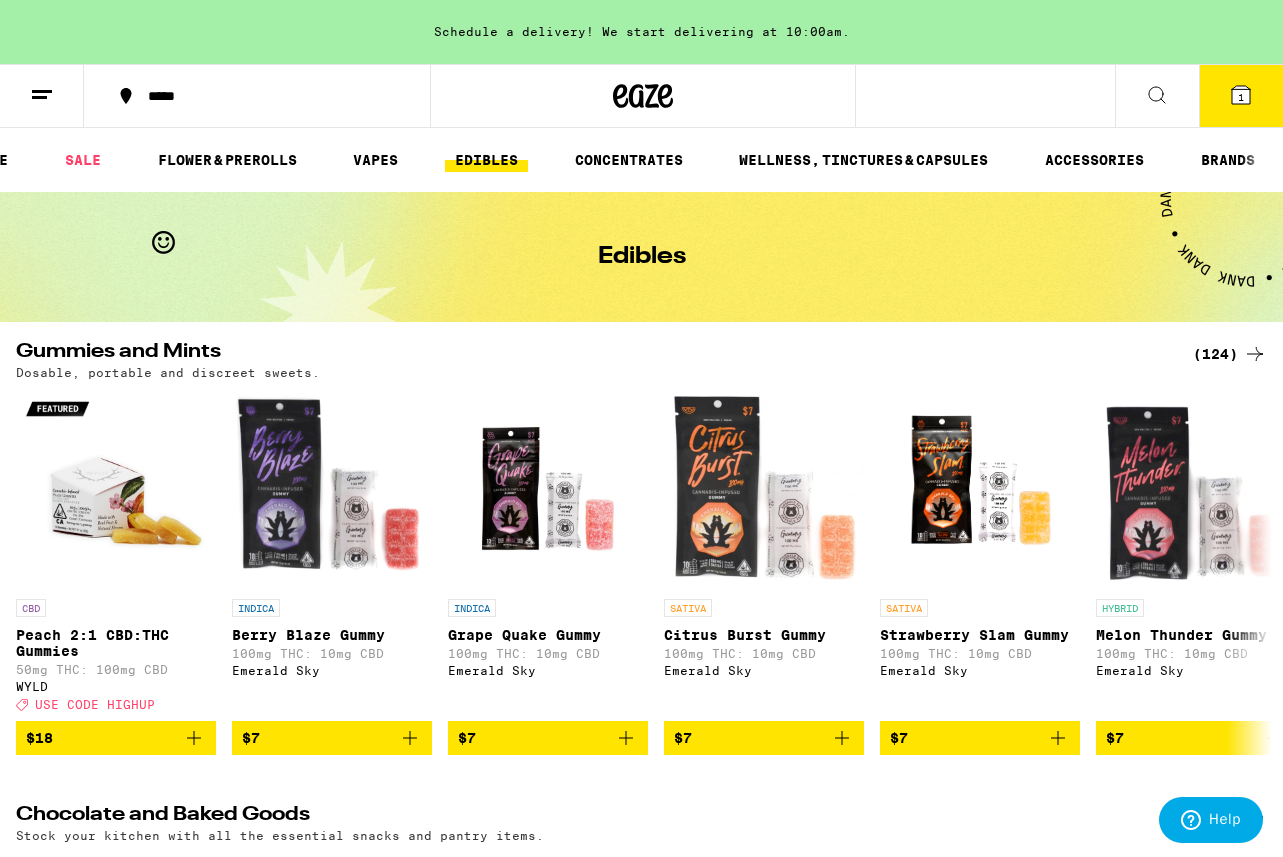 click on "(124)" at bounding box center (1230, 354) 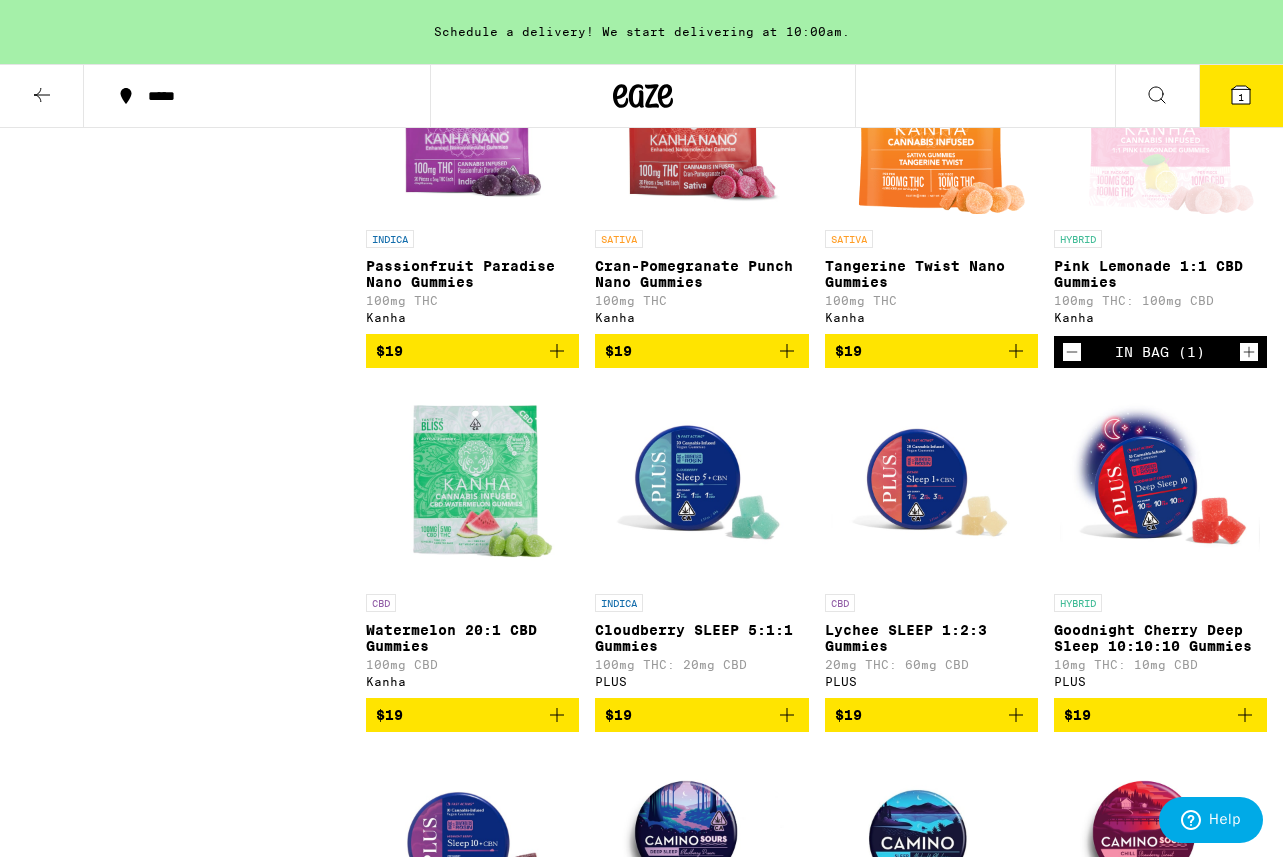 scroll, scrollTop: 5796, scrollLeft: 0, axis: vertical 